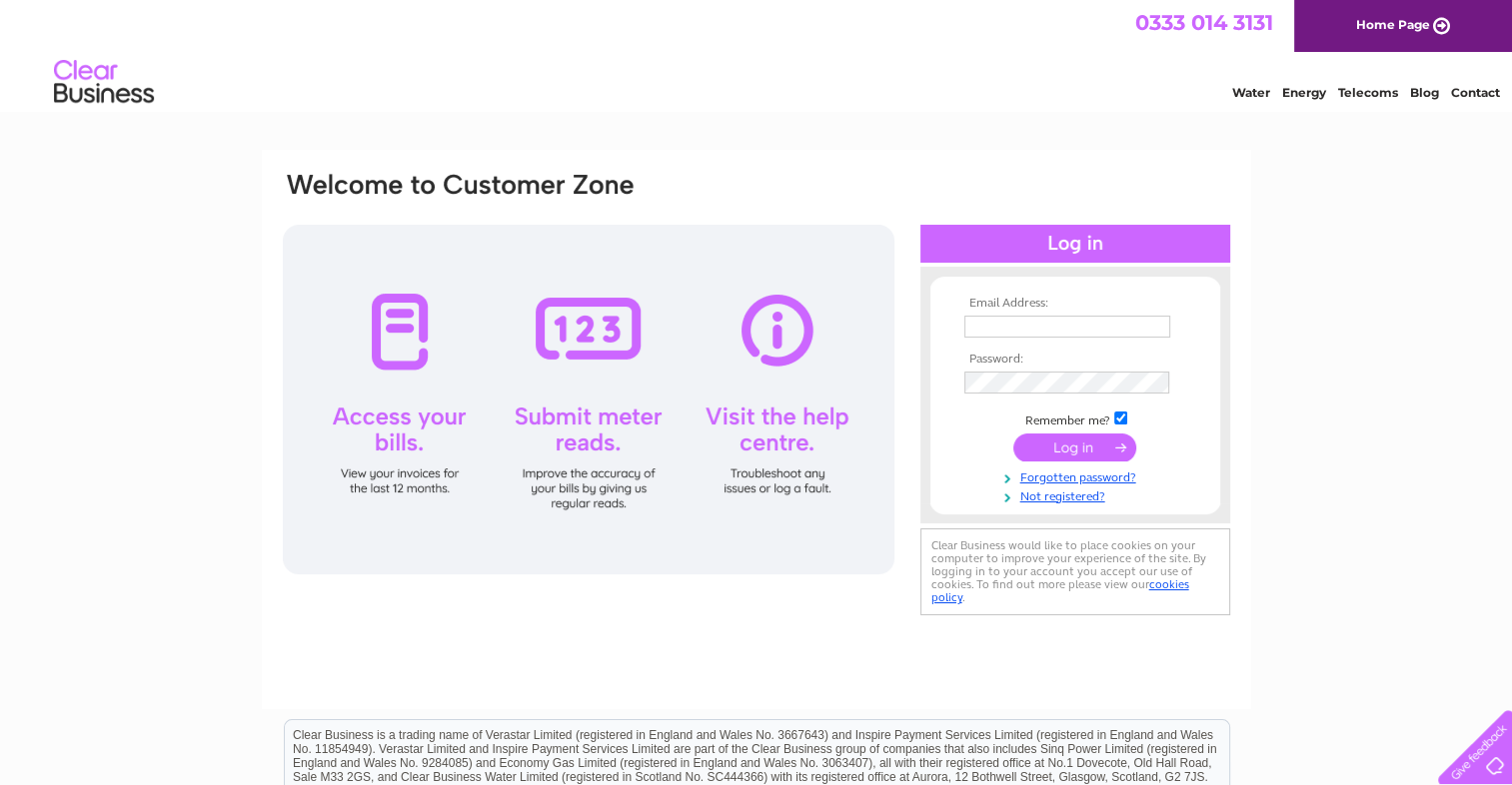 scroll, scrollTop: 0, scrollLeft: 0, axis: both 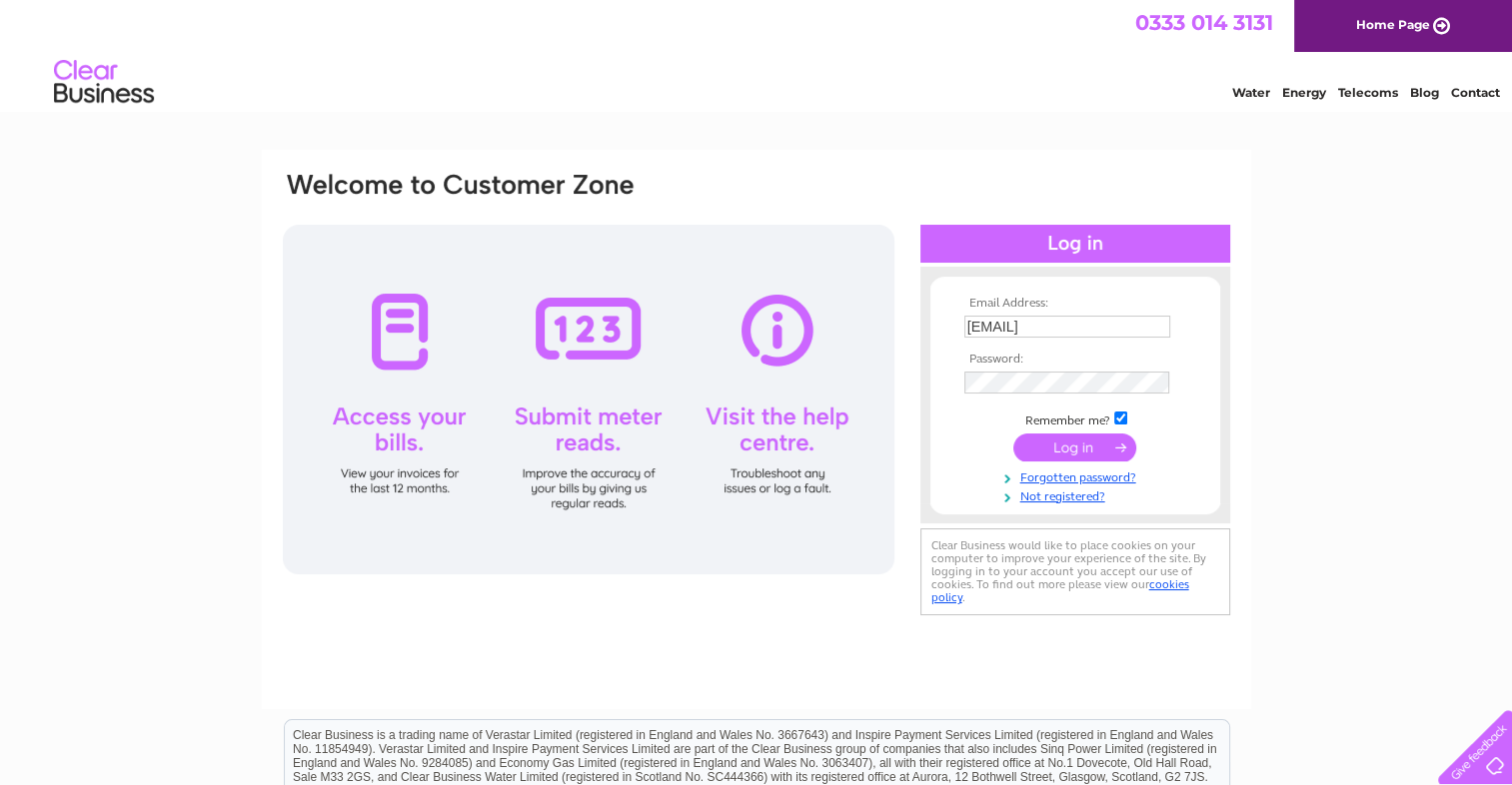 click at bounding box center [1074, 447] 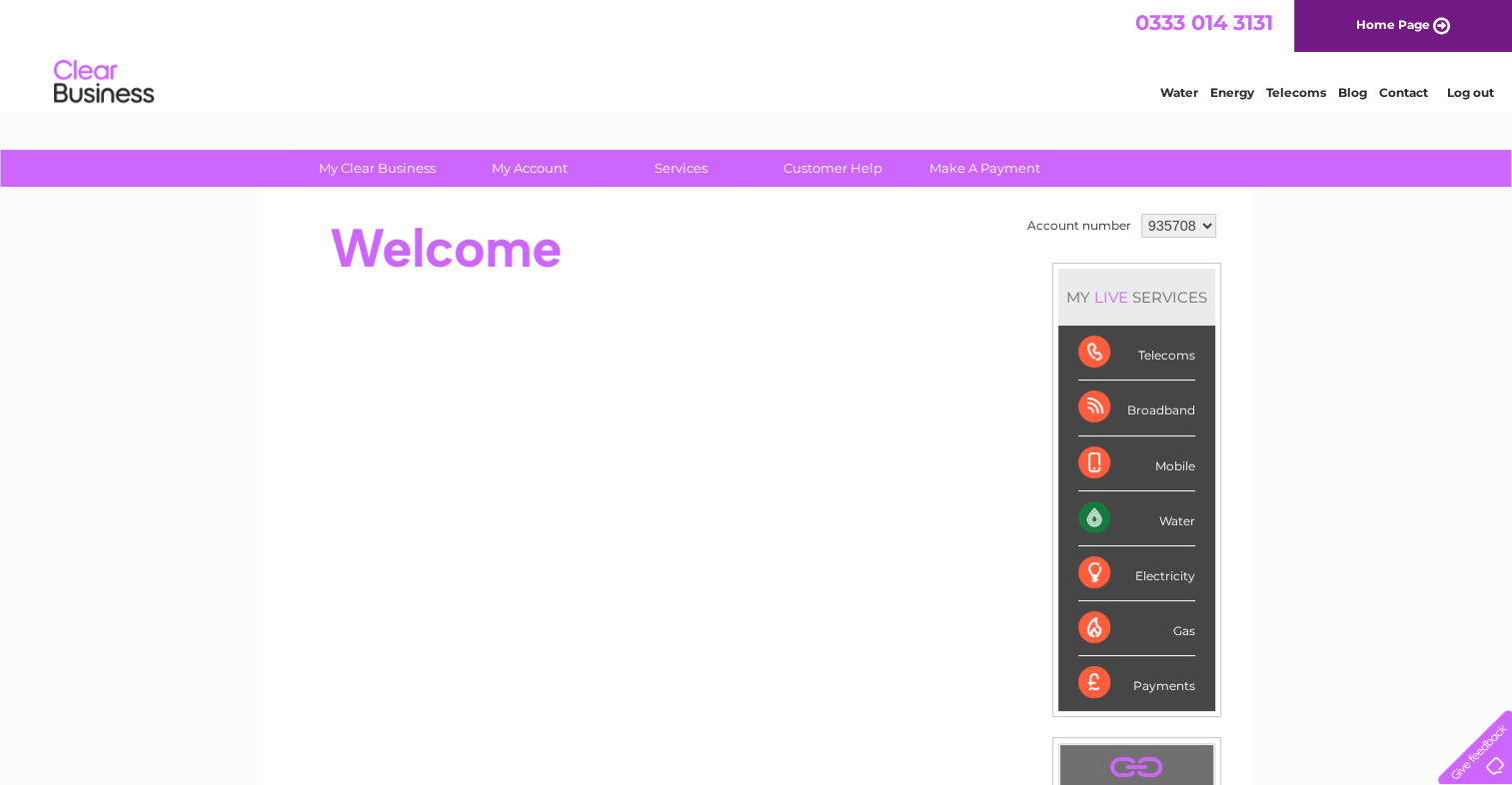 scroll, scrollTop: 0, scrollLeft: 0, axis: both 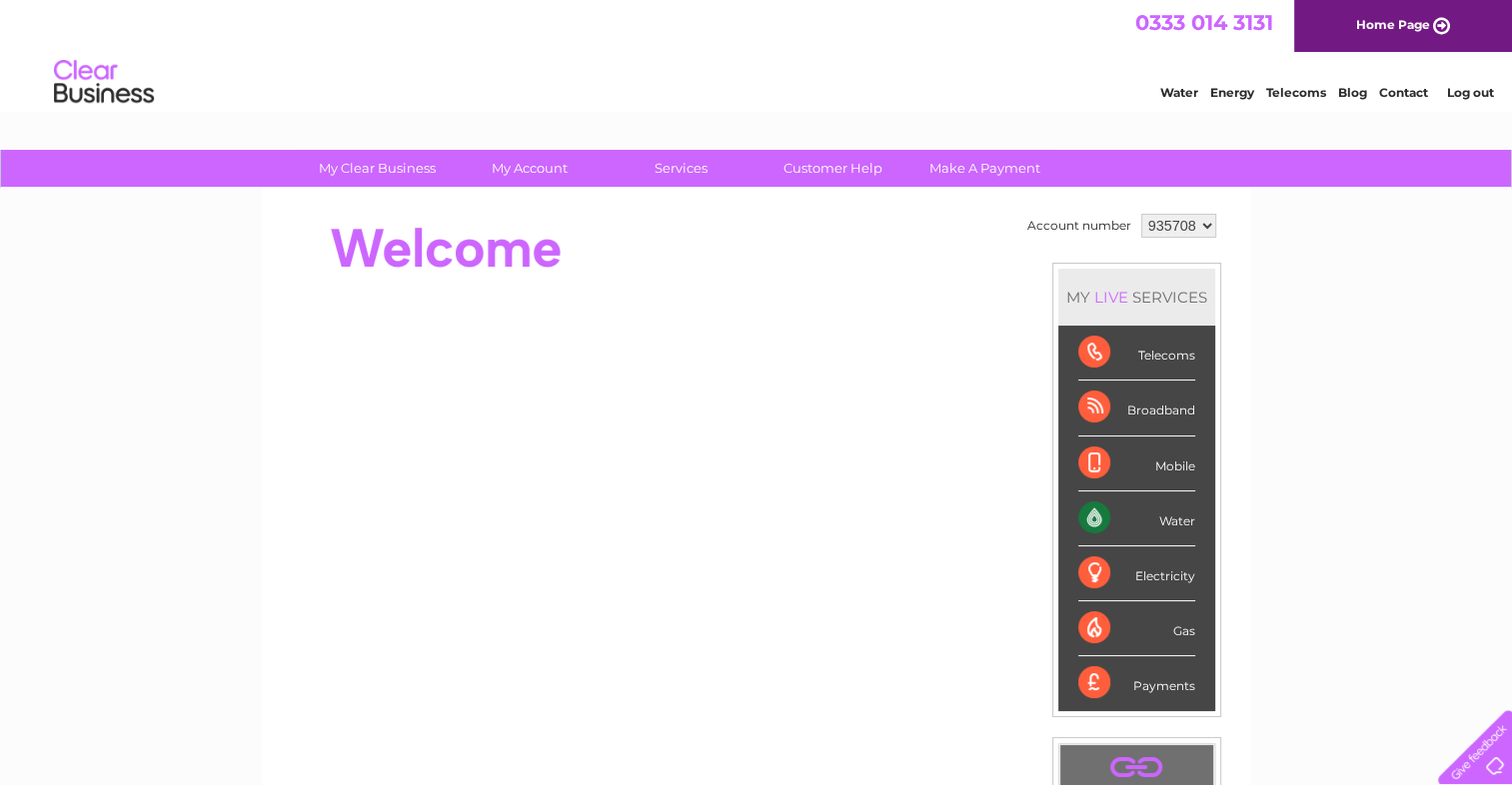 click on "Water" at bounding box center [1136, 518] 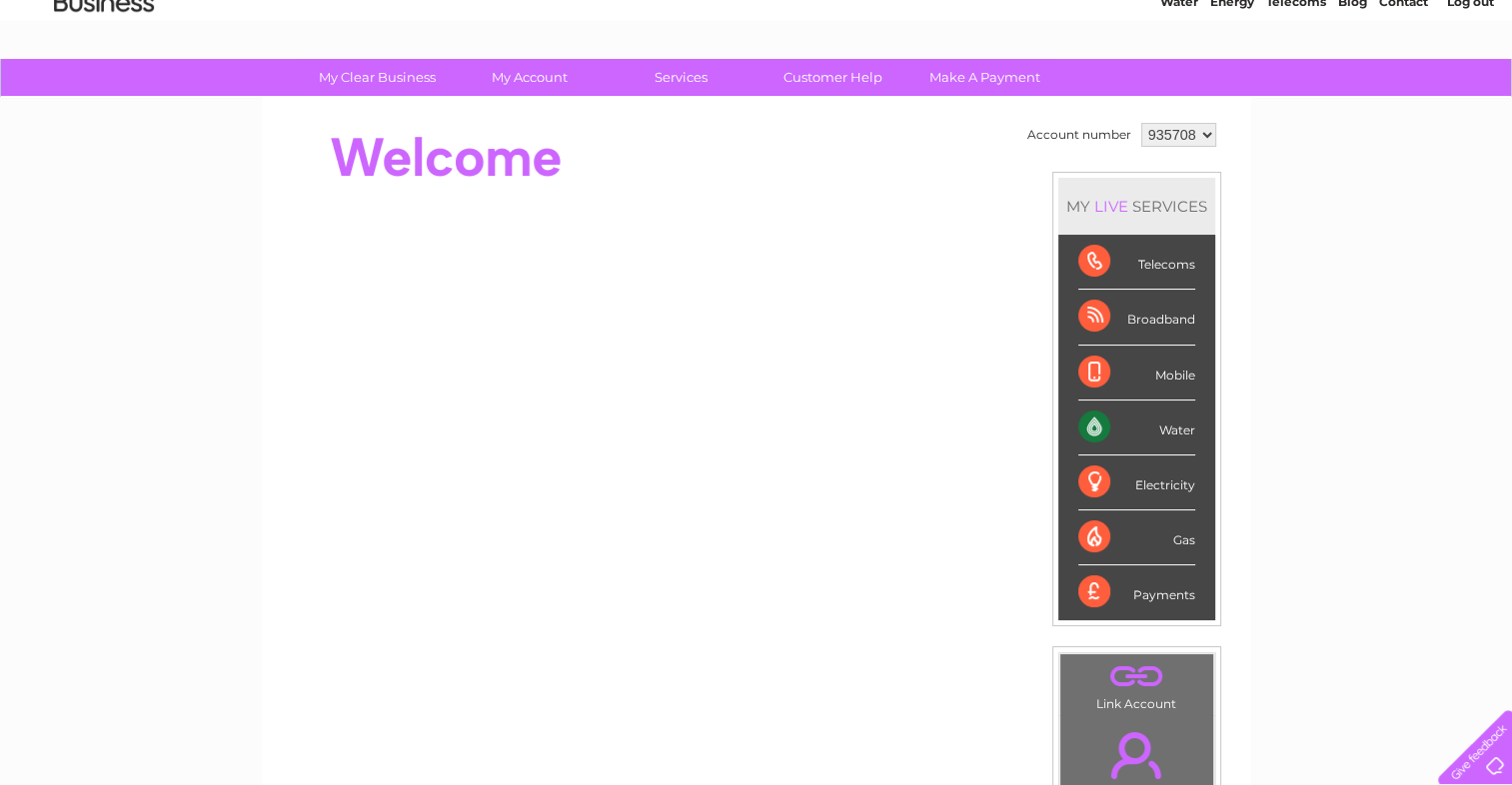 scroll, scrollTop: 100, scrollLeft: 0, axis: vertical 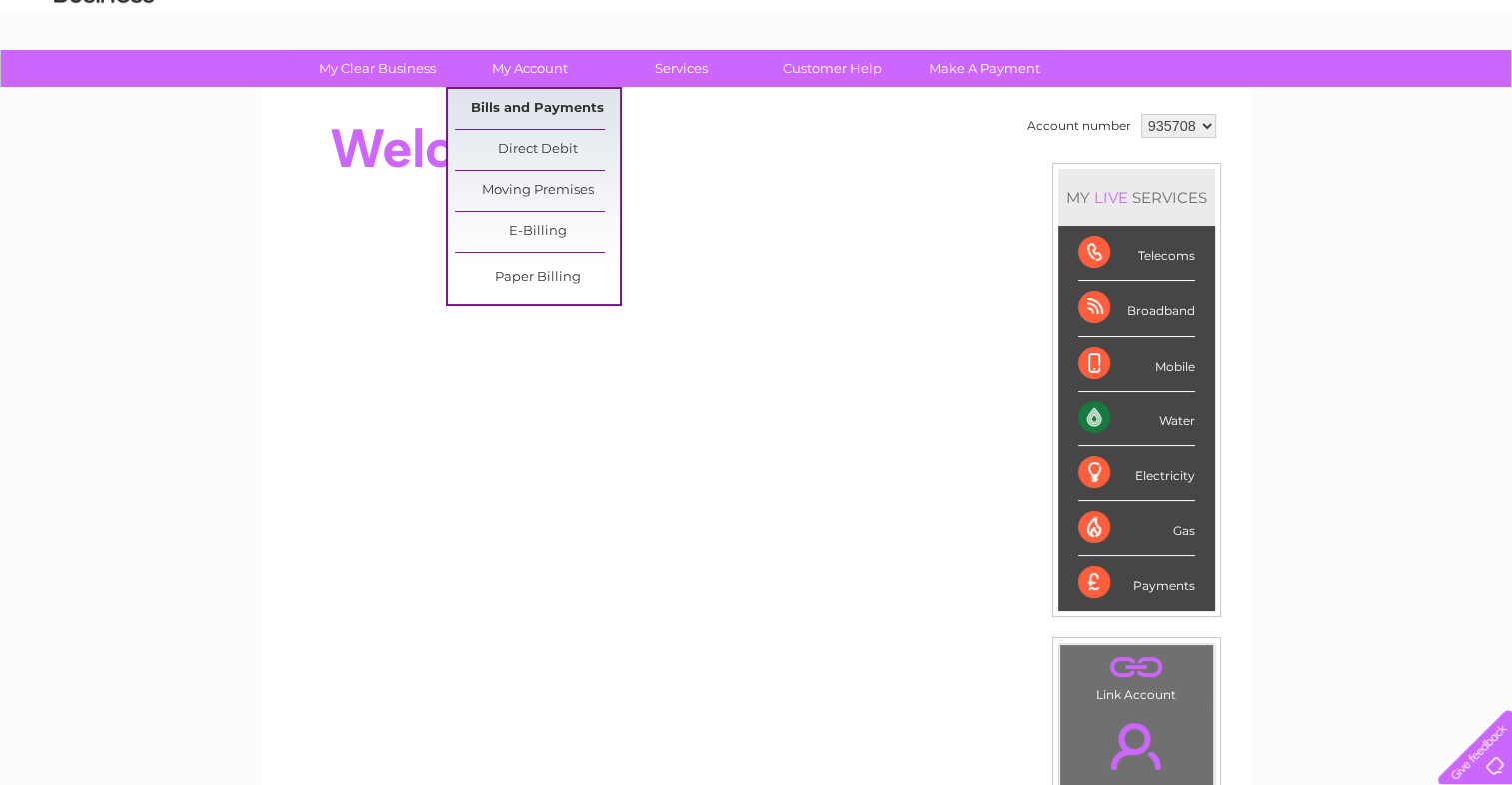 click on "Bills and Payments" at bounding box center (537, 109) 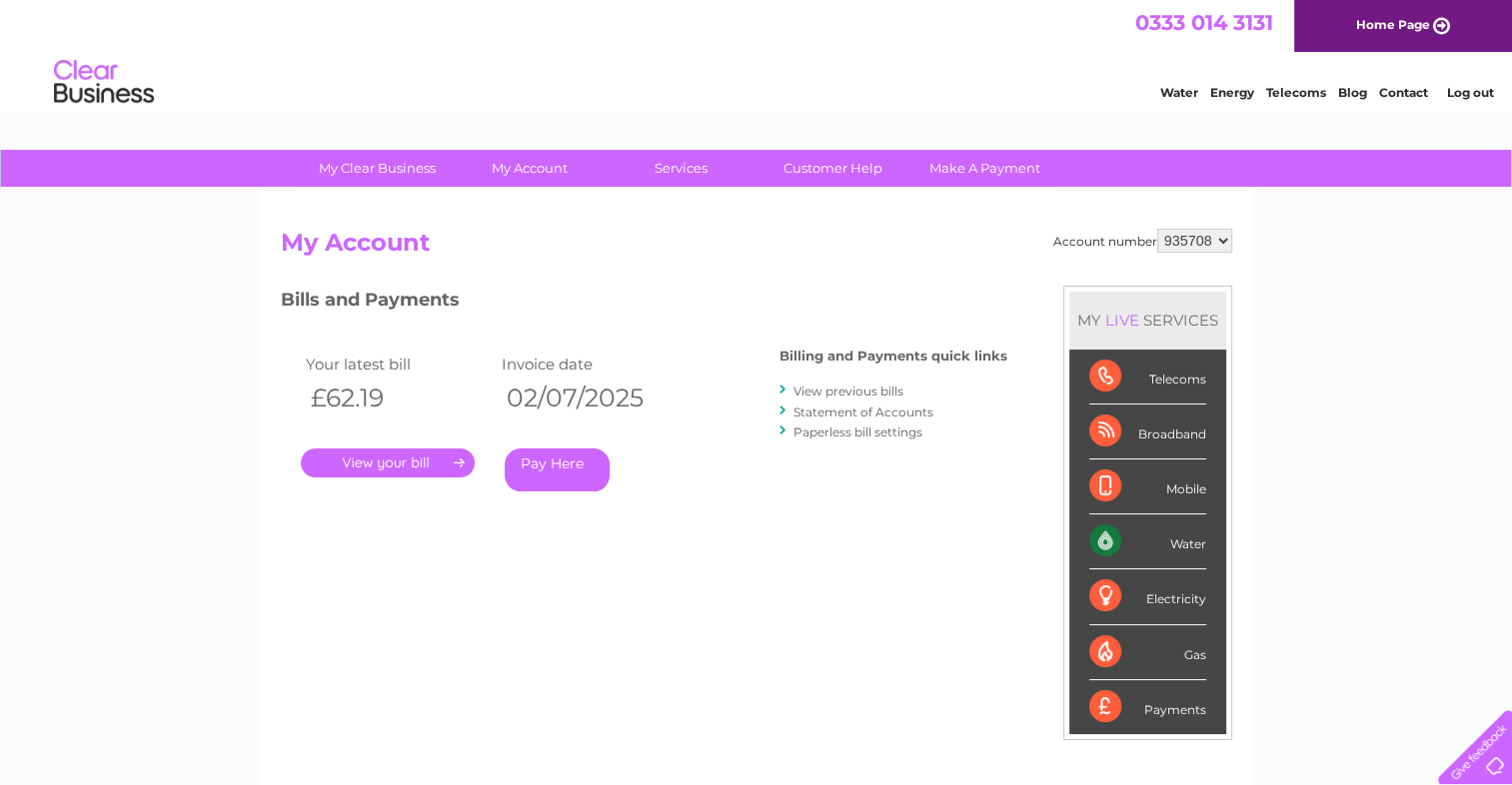 scroll, scrollTop: 0, scrollLeft: 0, axis: both 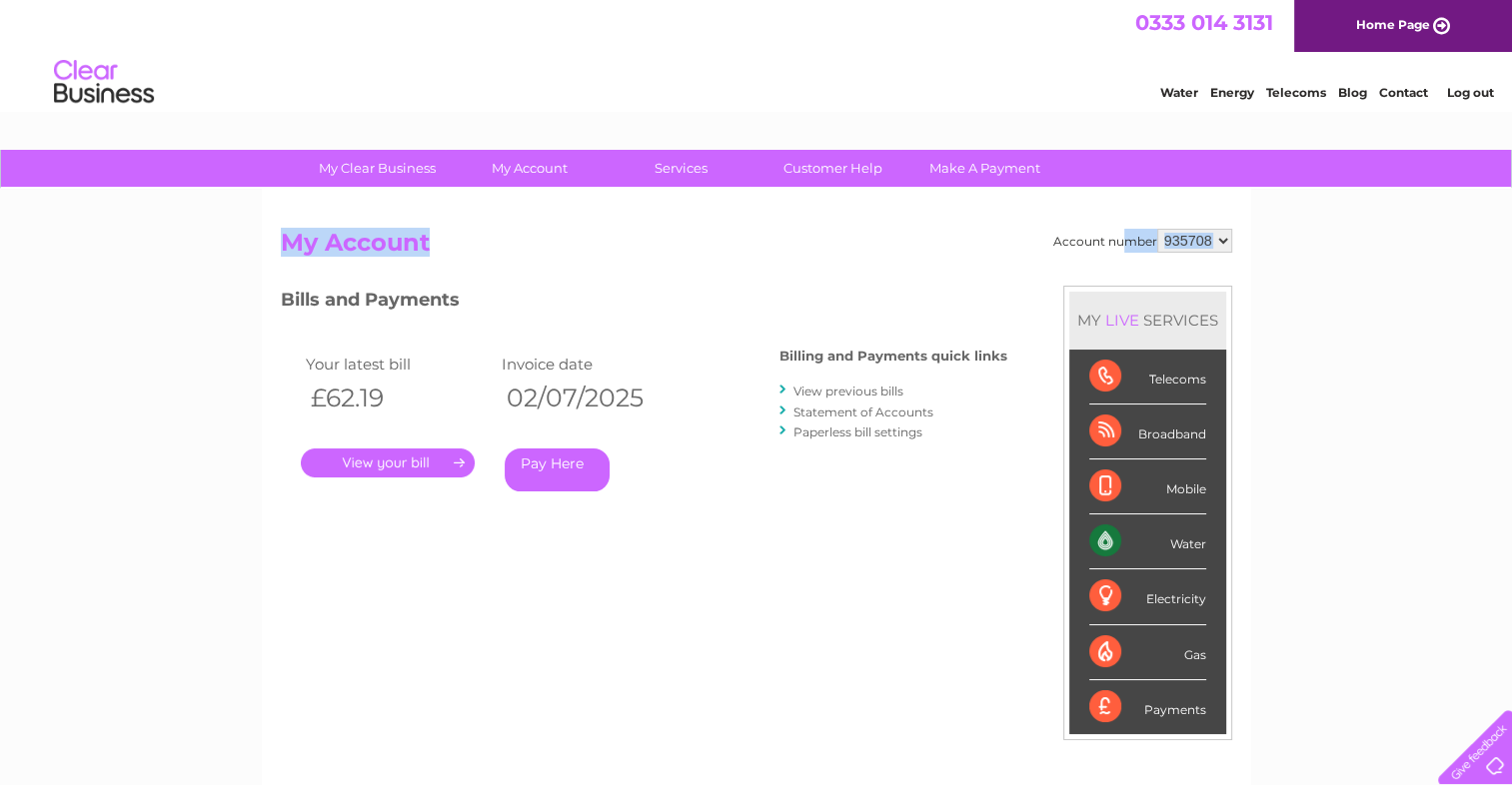 click on "Account number    [ACCOUNT_NUMBER]
My Account
MY LIVE SERVICES
Telecoms
Broadband
Mobile
Water
Electricity
Gas
Payments
Bills and Payments
Billing and Payments quick links
." at bounding box center (756, 529) 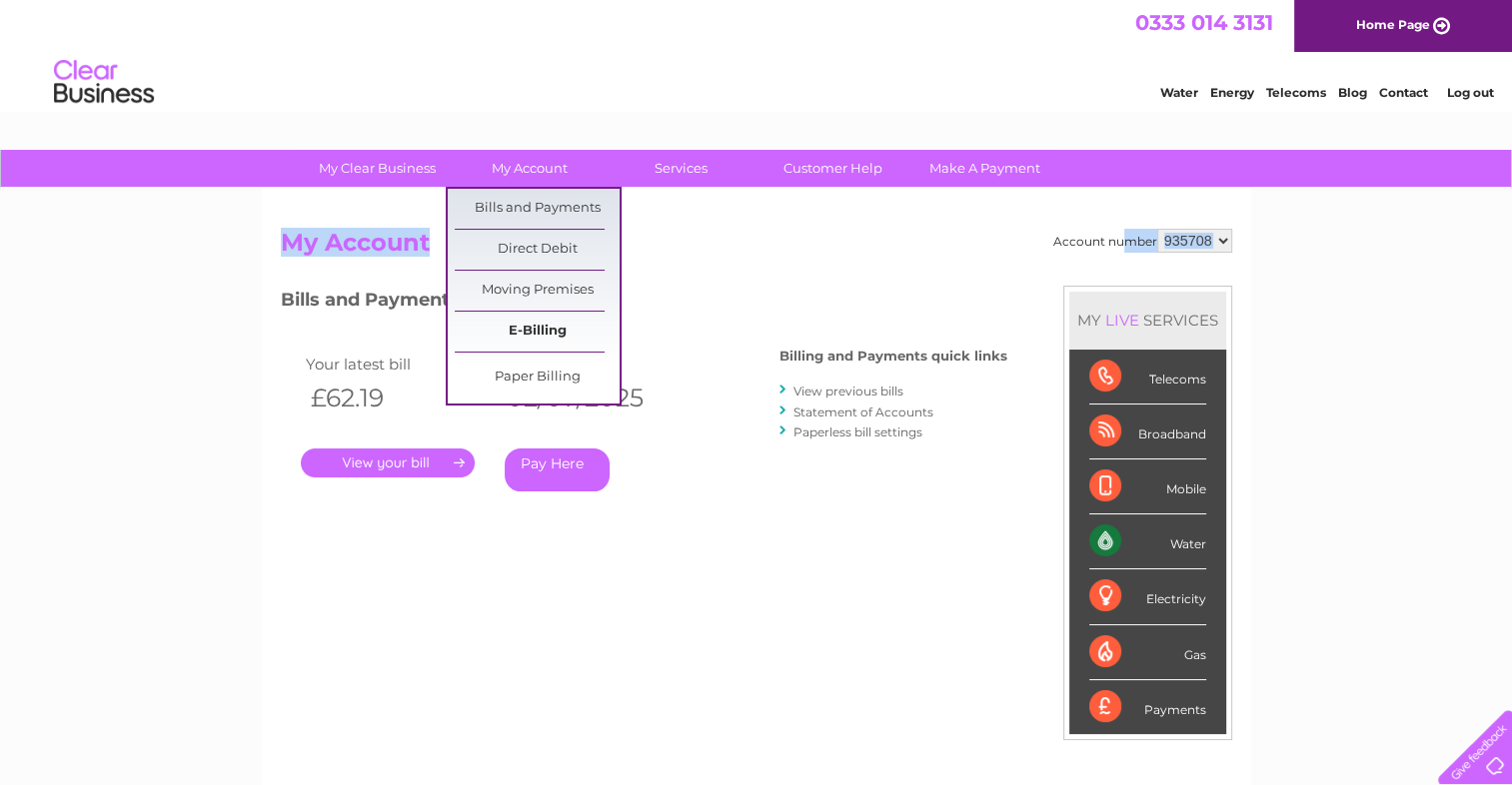click on "E-Billing" at bounding box center [537, 332] 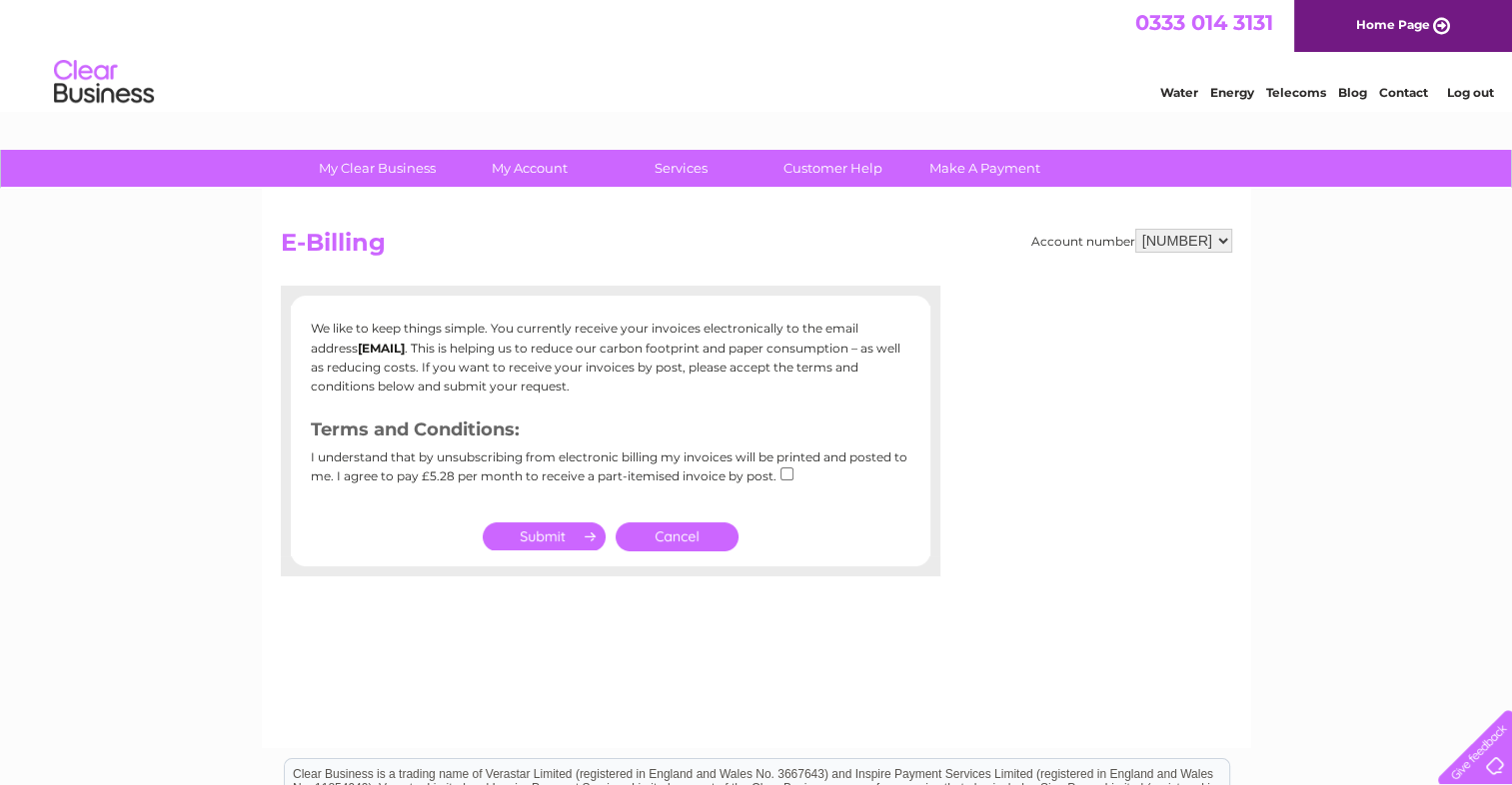 scroll, scrollTop: 0, scrollLeft: 0, axis: both 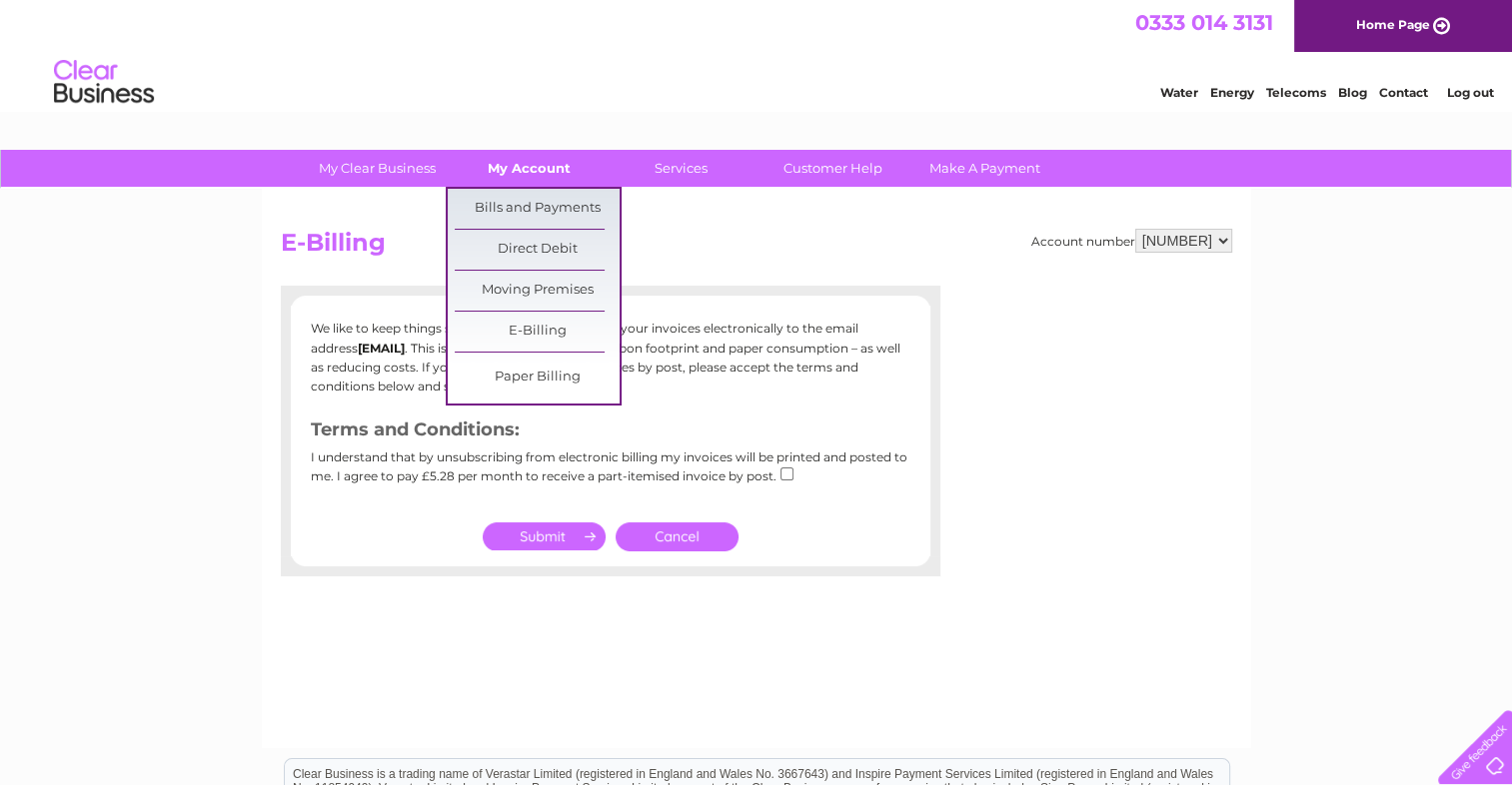 click on "My Account" at bounding box center (529, 168) 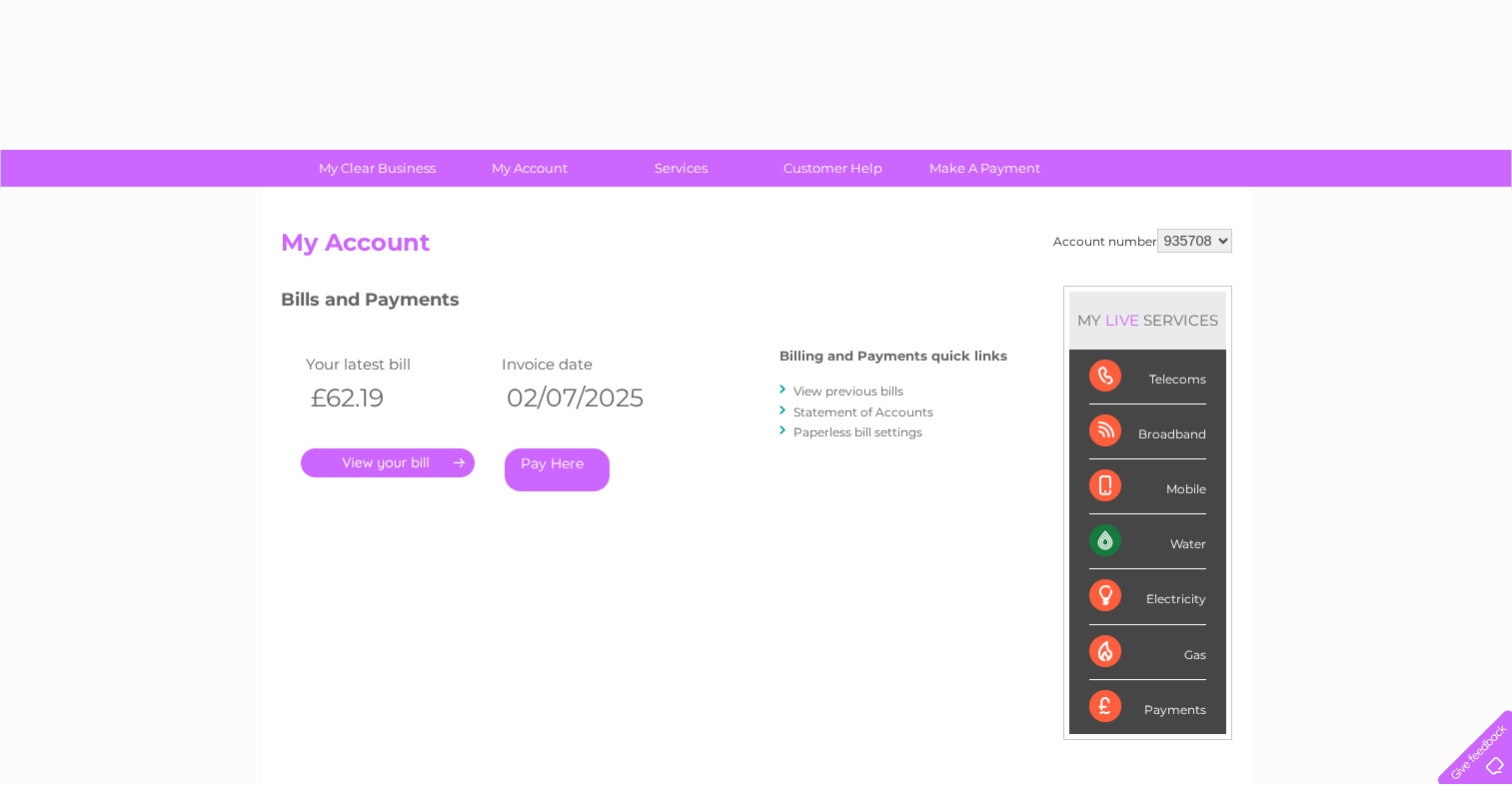 scroll, scrollTop: 0, scrollLeft: 0, axis: both 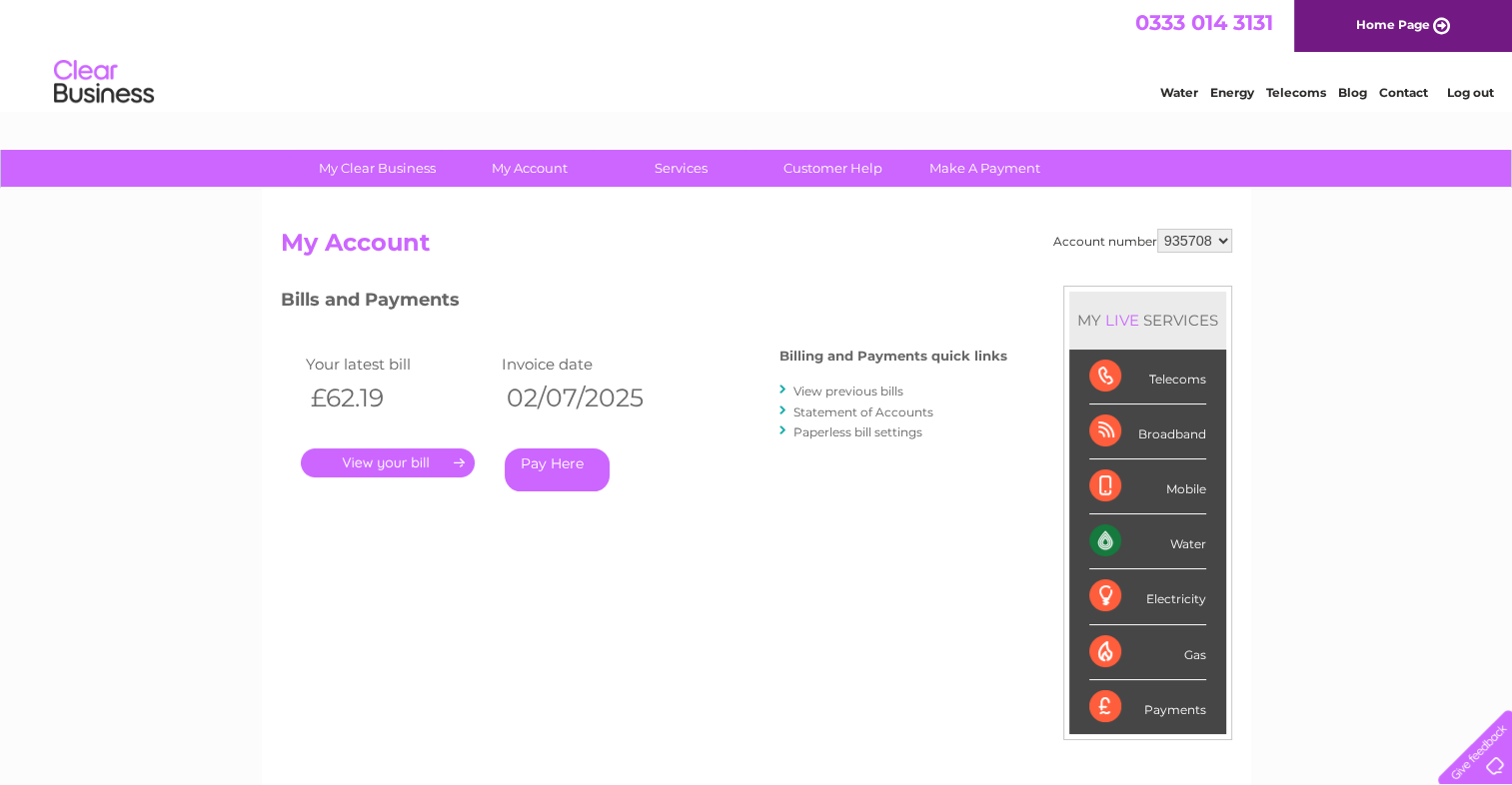 click on "Account number    935708
My Account
MY LIVE SERVICES
Telecoms
Broadband
Mobile
Water
Electricity
Gas
Payments
Bills and Payments
Billing and Payments quick links" at bounding box center [756, 519] 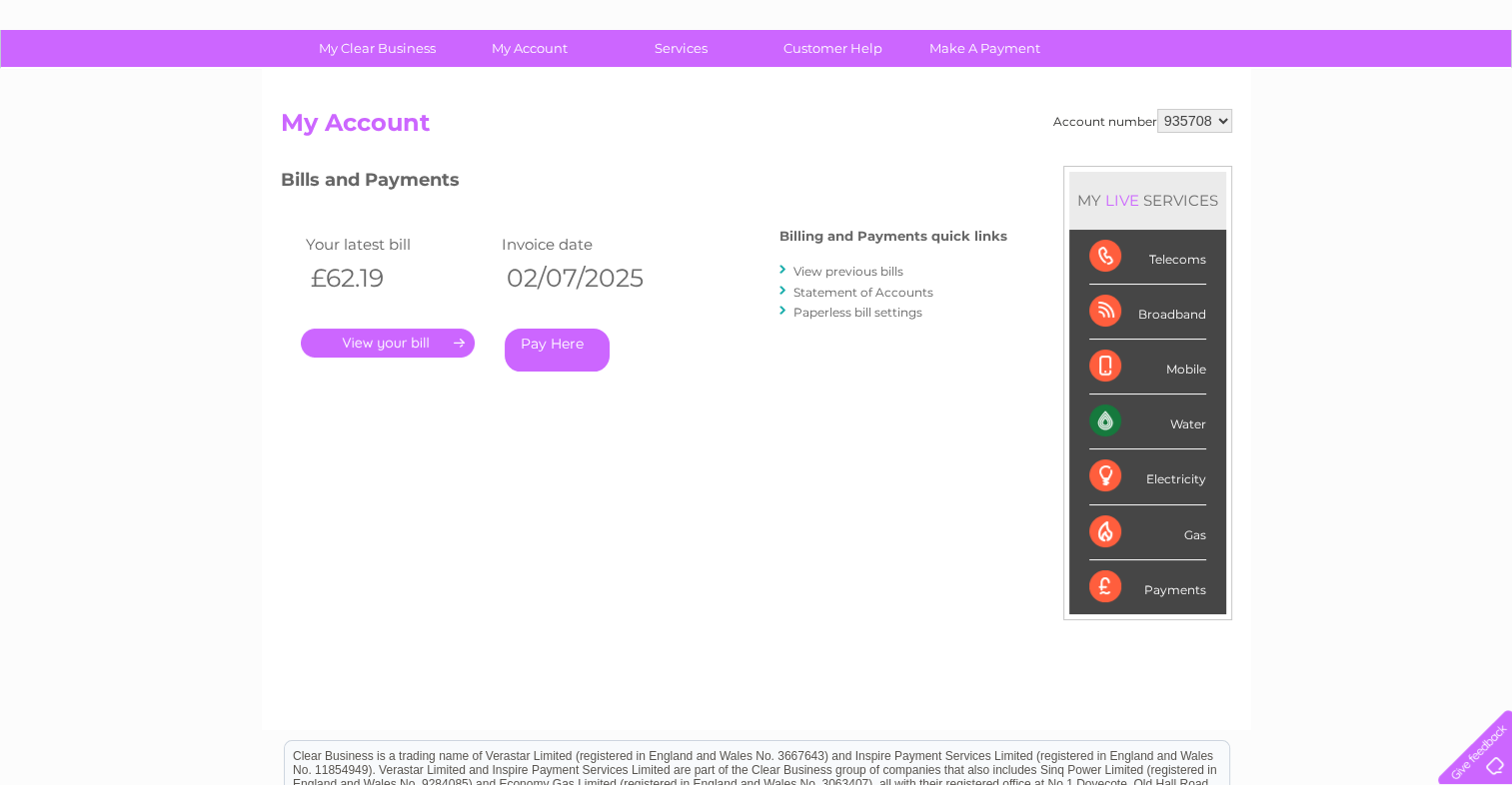 scroll, scrollTop: 100, scrollLeft: 0, axis: vertical 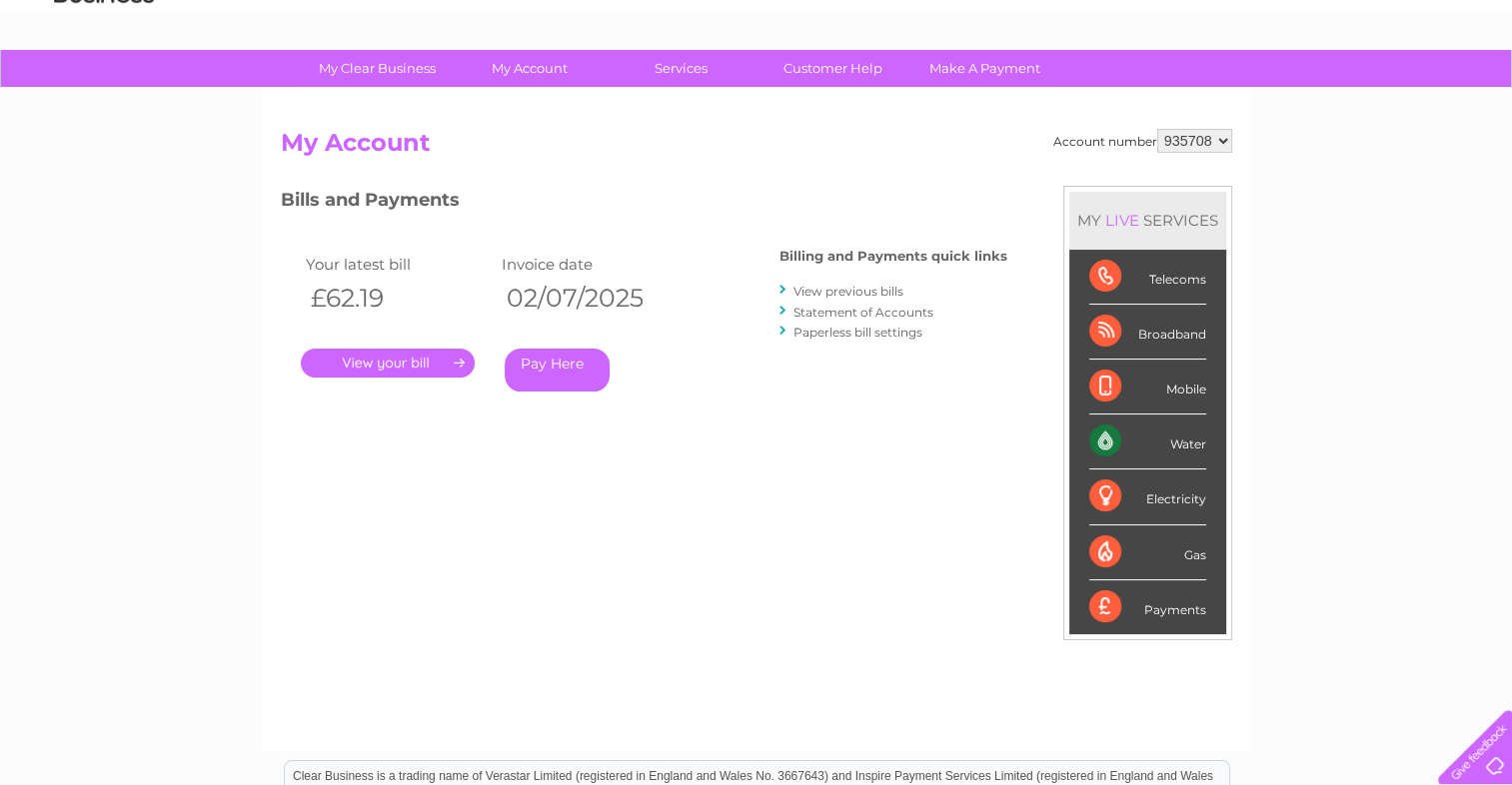 click on "View previous bills" at bounding box center [848, 291] 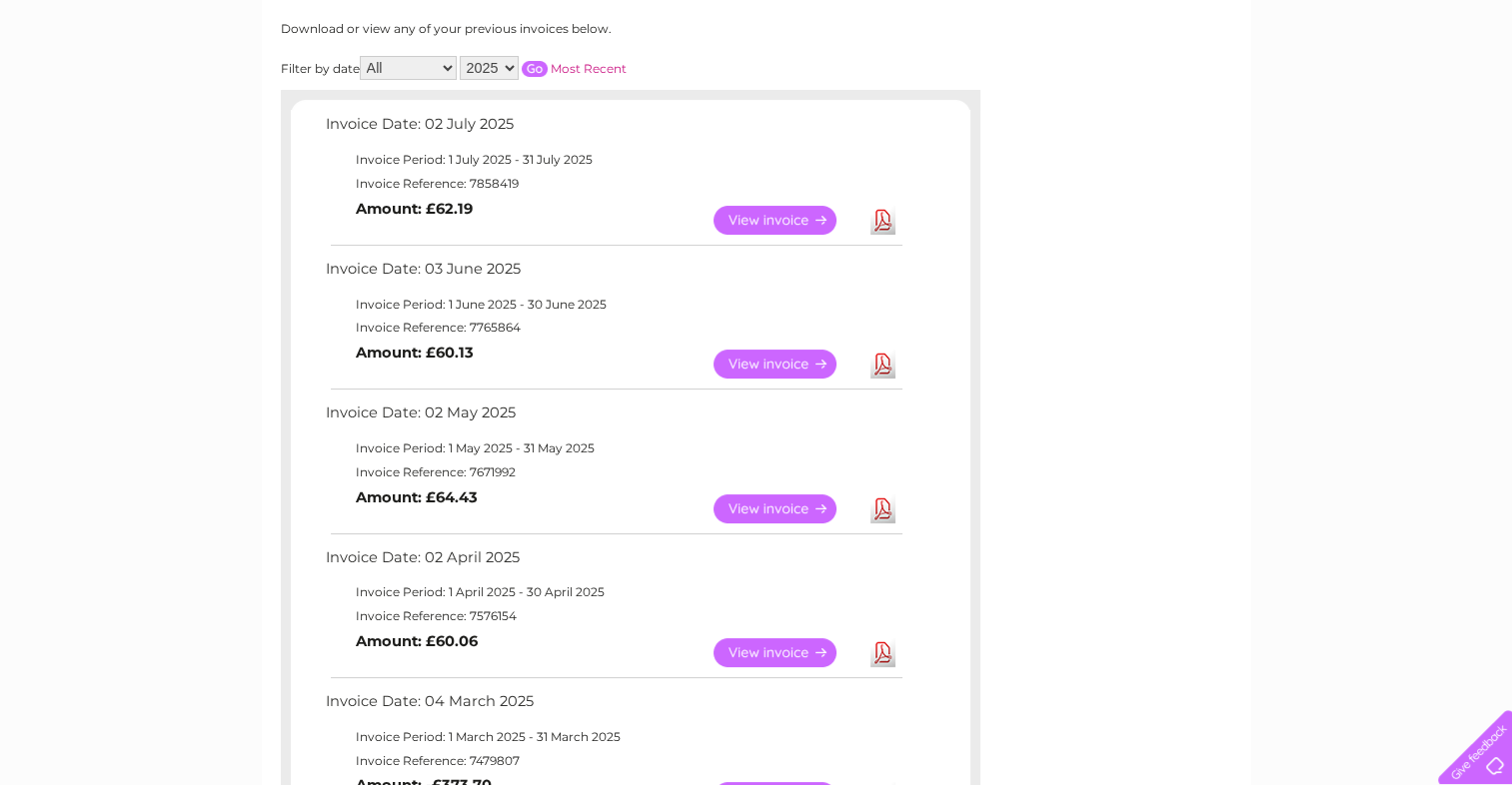 scroll, scrollTop: 0, scrollLeft: 0, axis: both 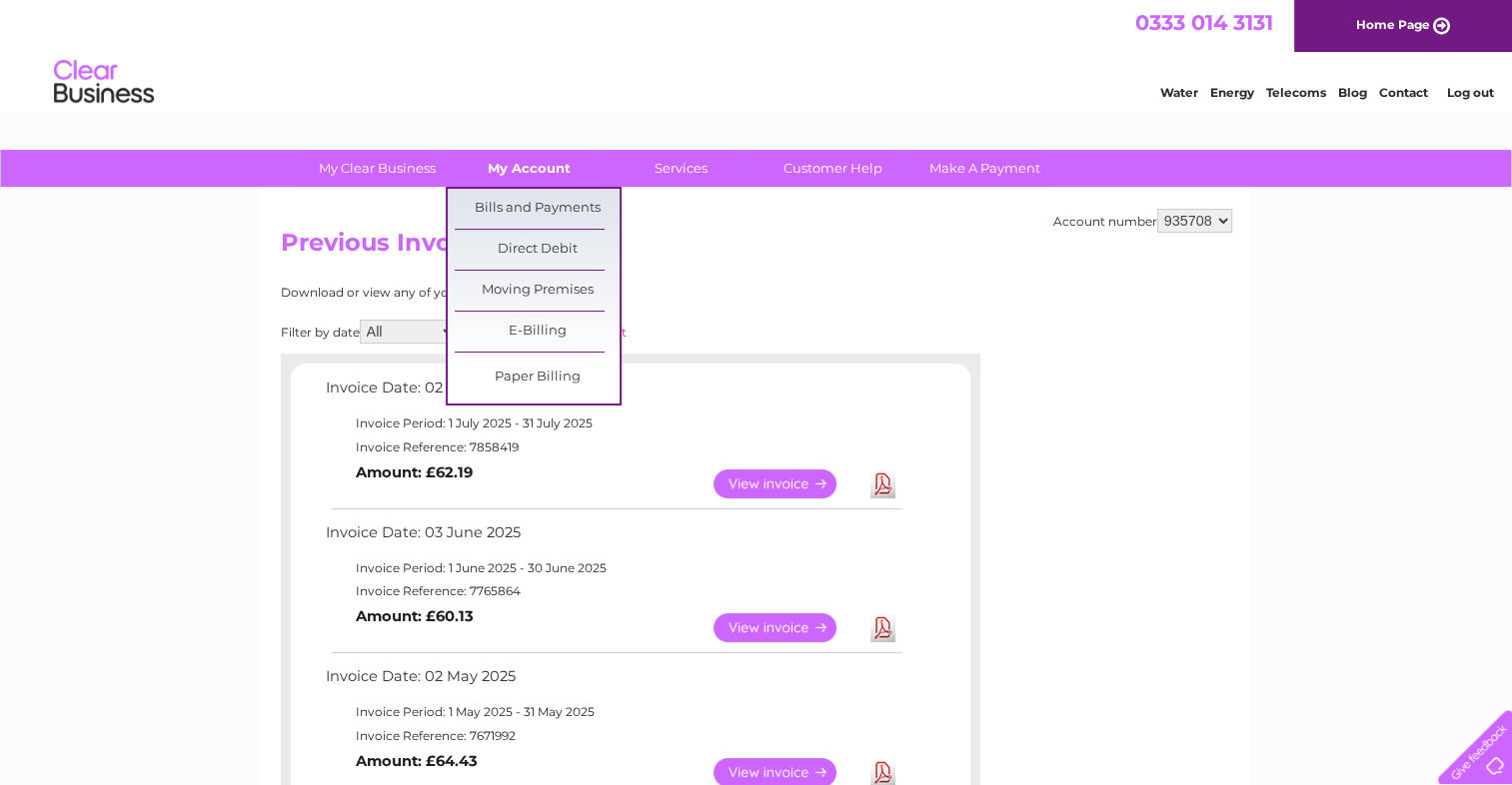 click on "My Account" at bounding box center (529, 168) 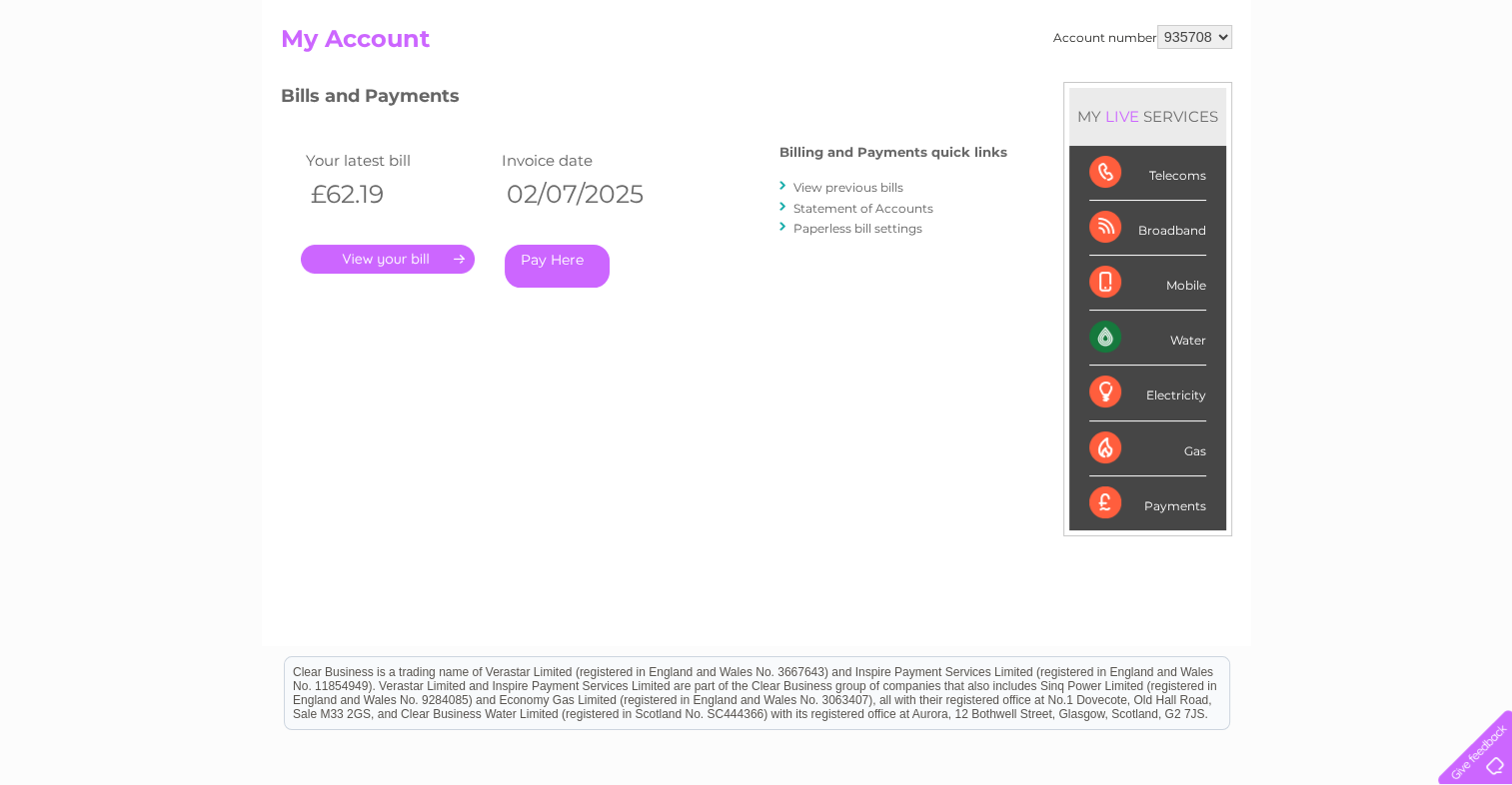 scroll, scrollTop: 100, scrollLeft: 0, axis: vertical 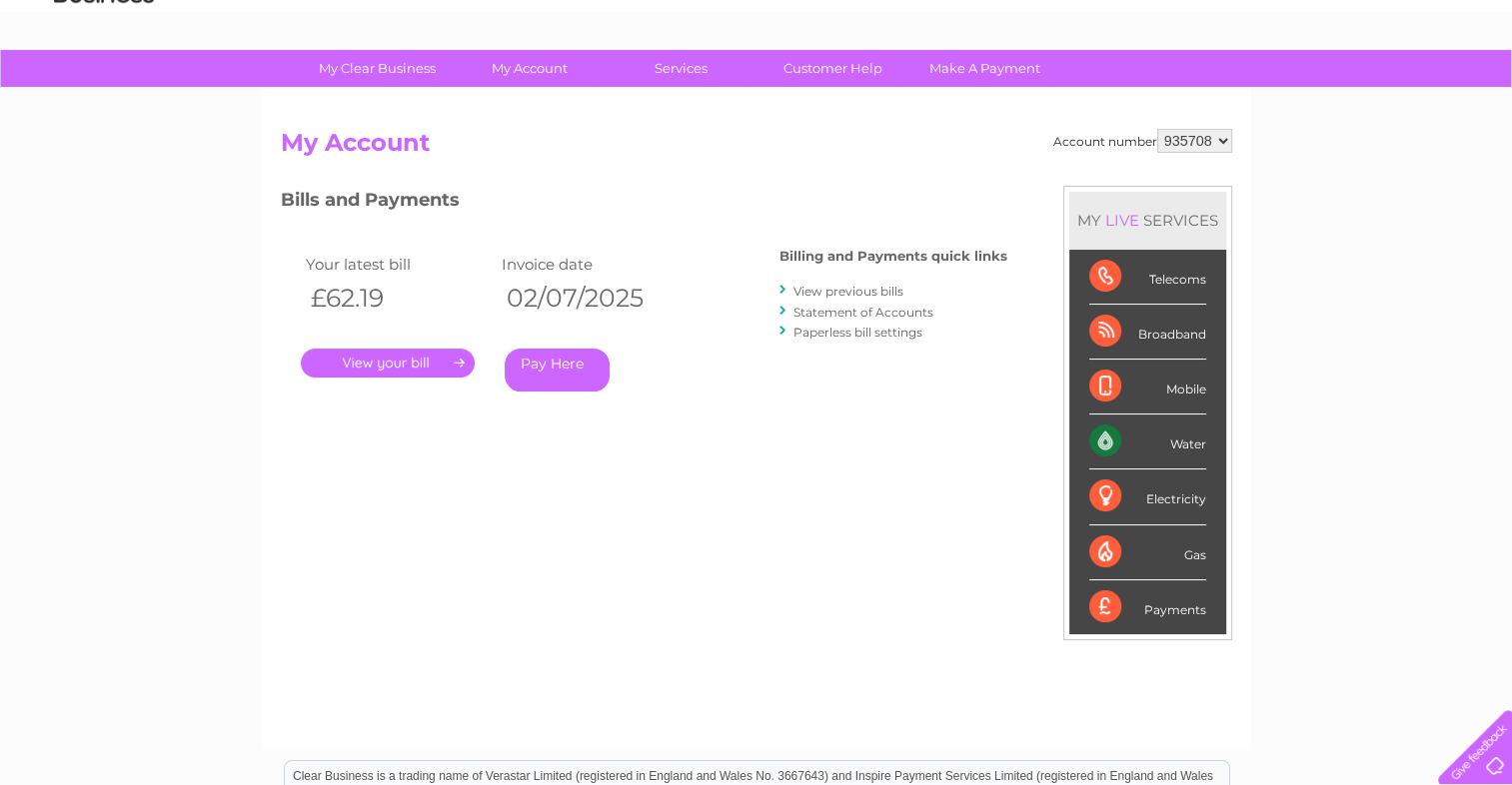 click on "Statement of Accounts" at bounding box center [863, 312] 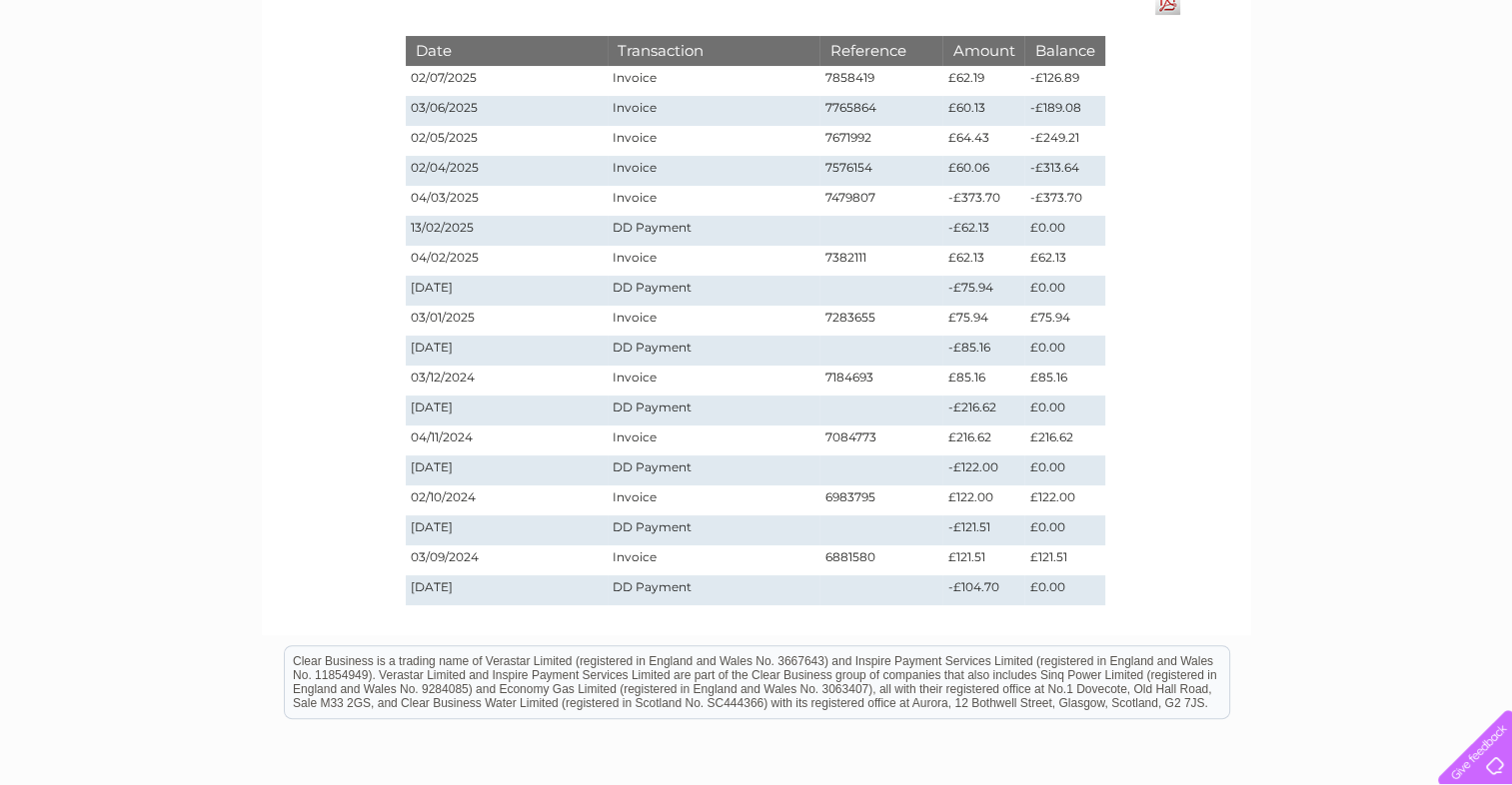 scroll, scrollTop: 100, scrollLeft: 0, axis: vertical 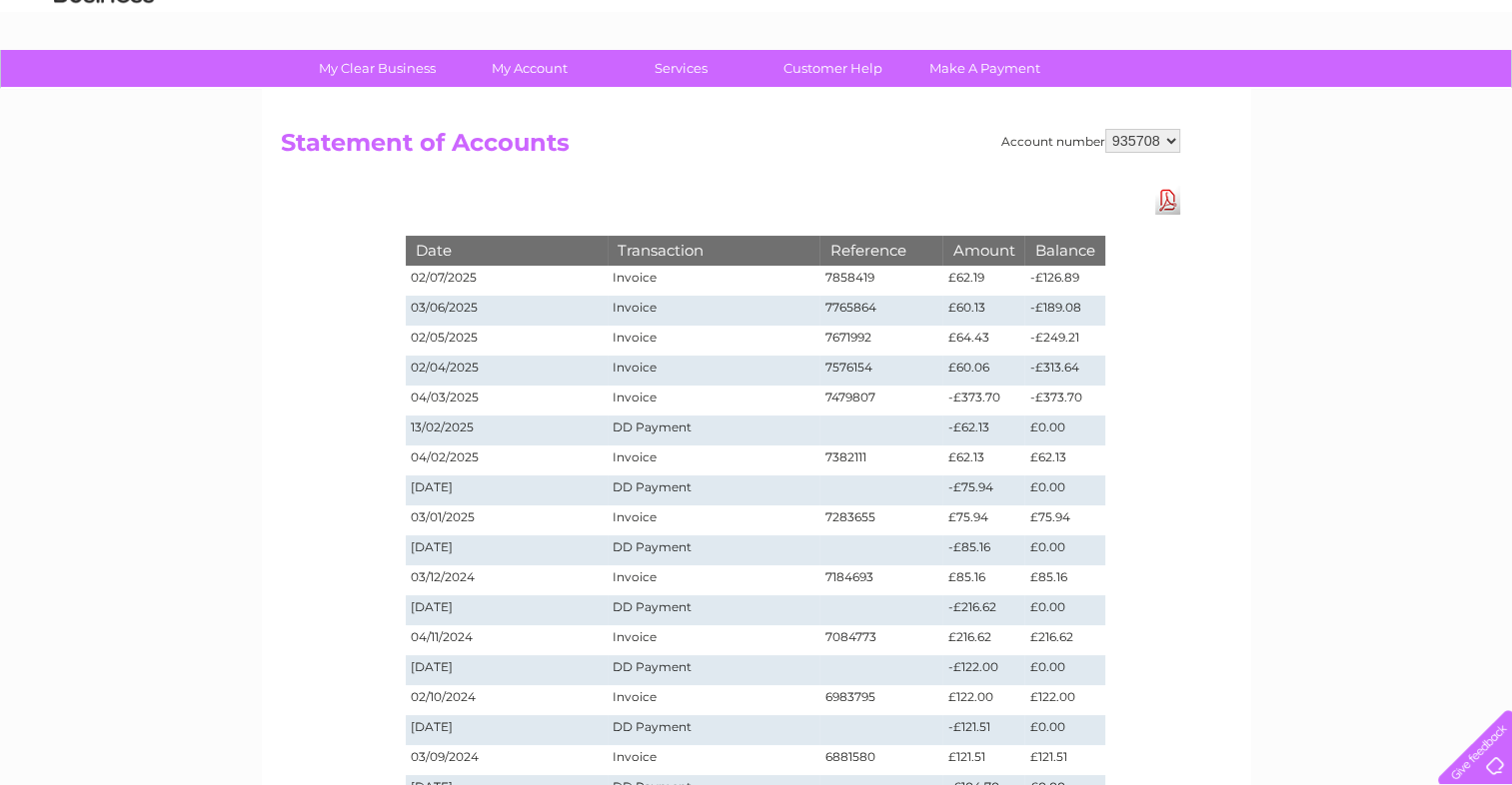 click on "Download Pdf" at bounding box center [1167, 200] 